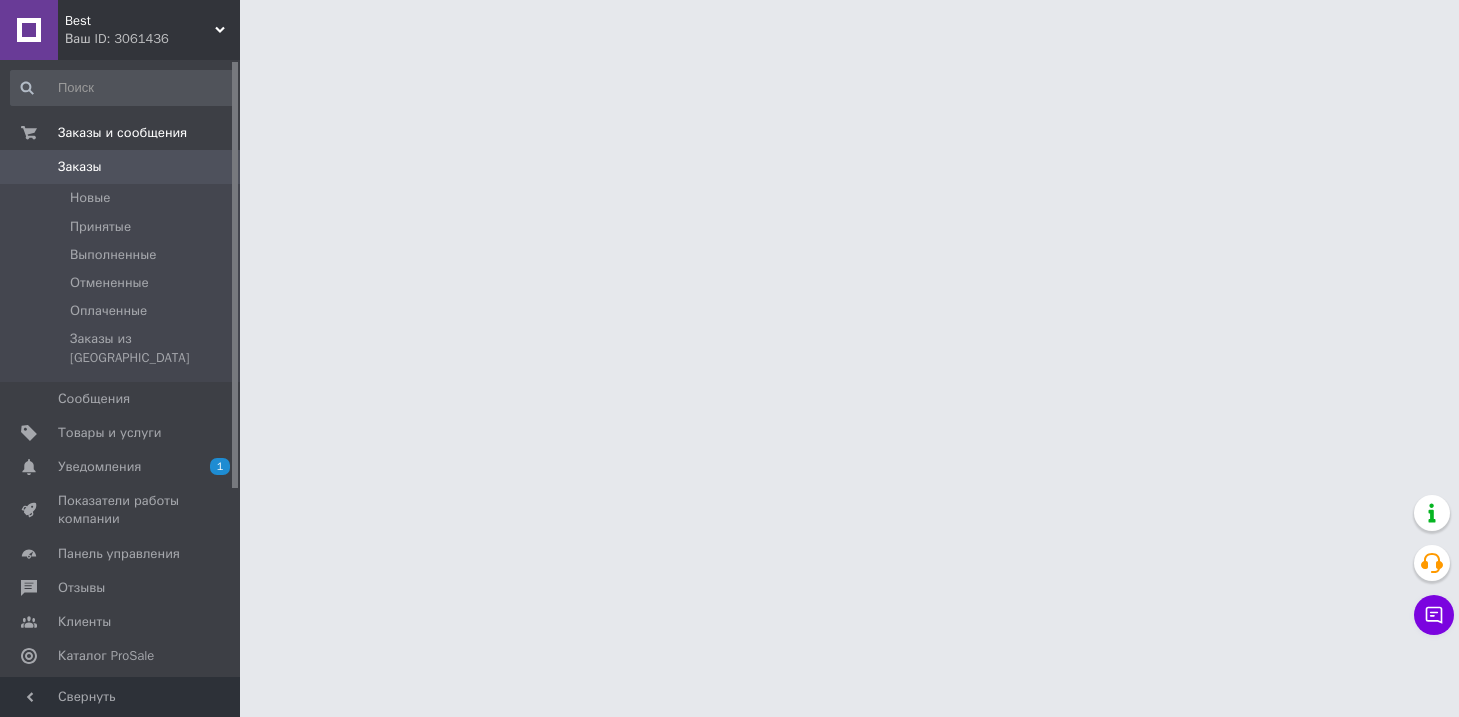 scroll, scrollTop: 0, scrollLeft: 0, axis: both 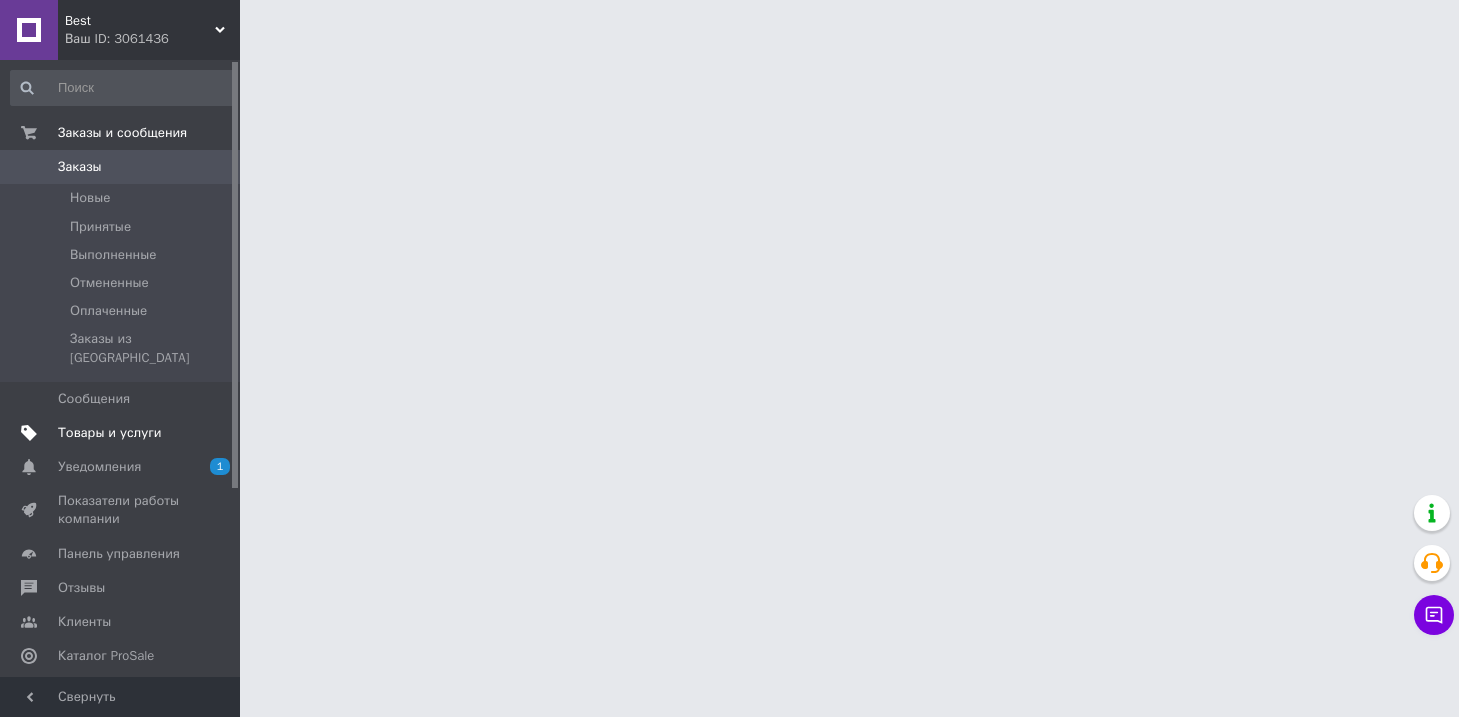 click on "Товары и услуги" at bounding box center (110, 433) 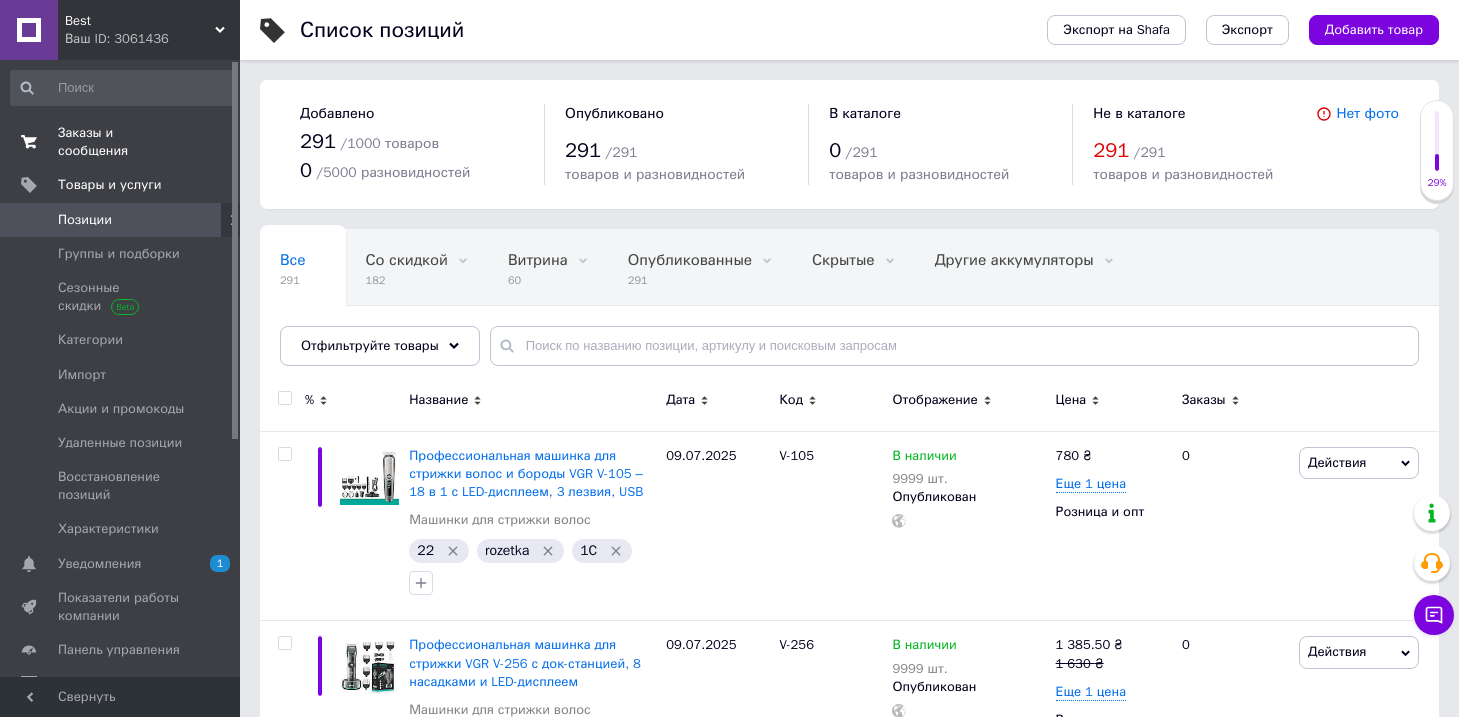 click on "Заказы и сообщения" at bounding box center (121, 142) 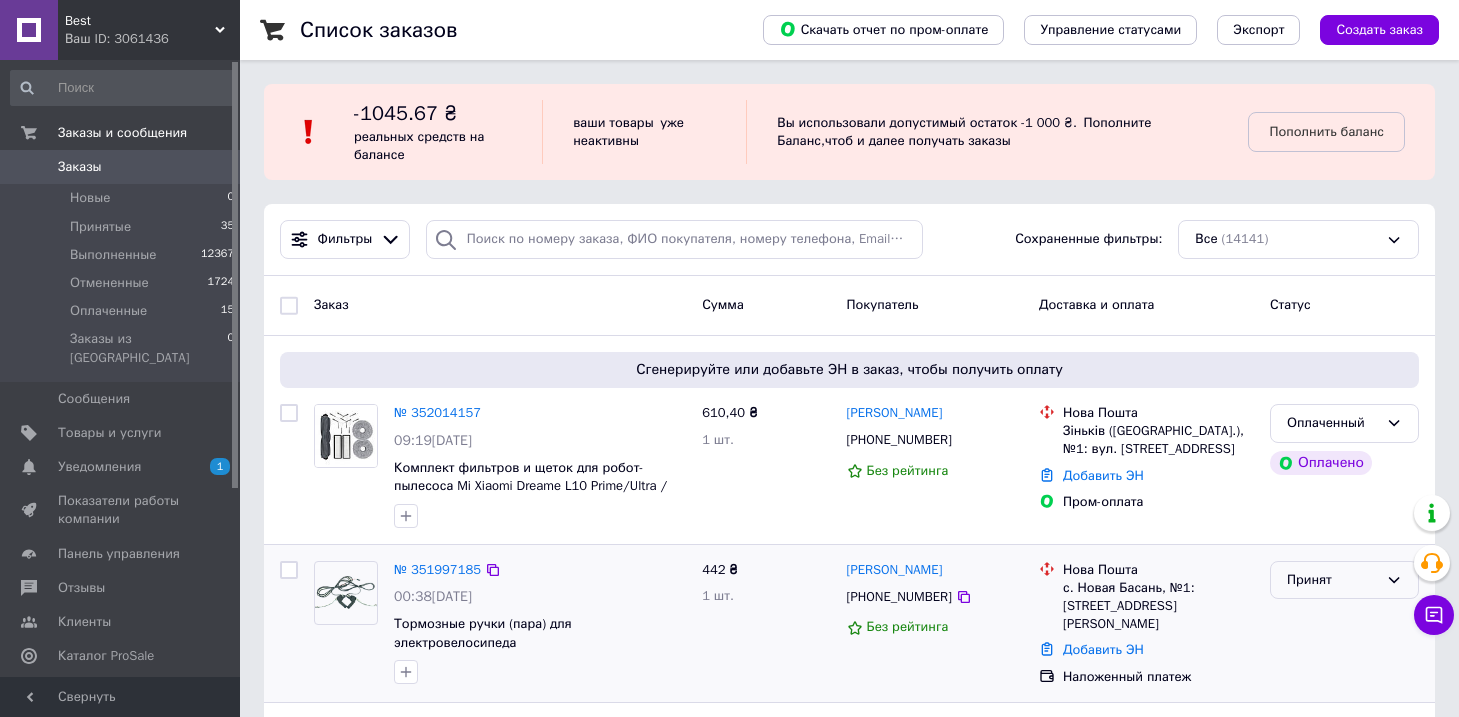 click on "Принят" at bounding box center (1332, 580) 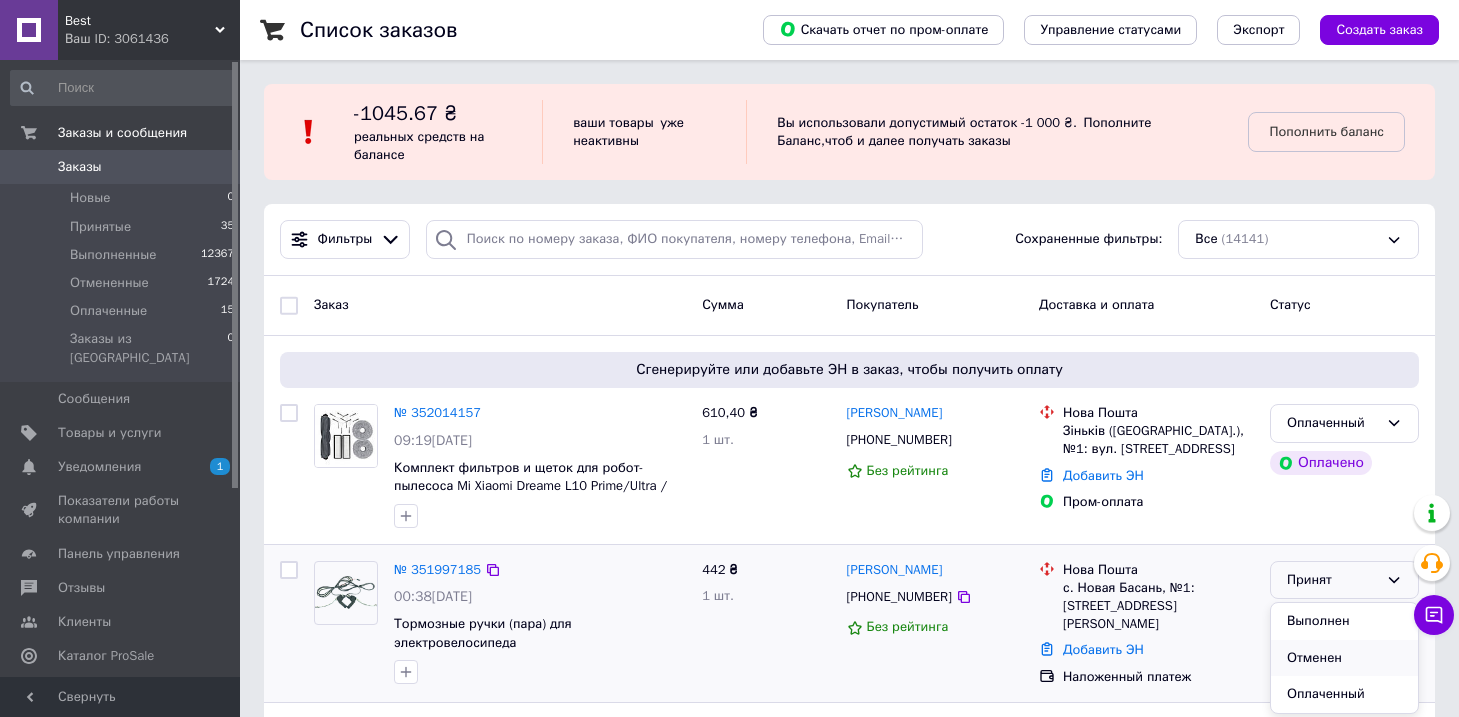 click on "Отменен" at bounding box center (1344, 658) 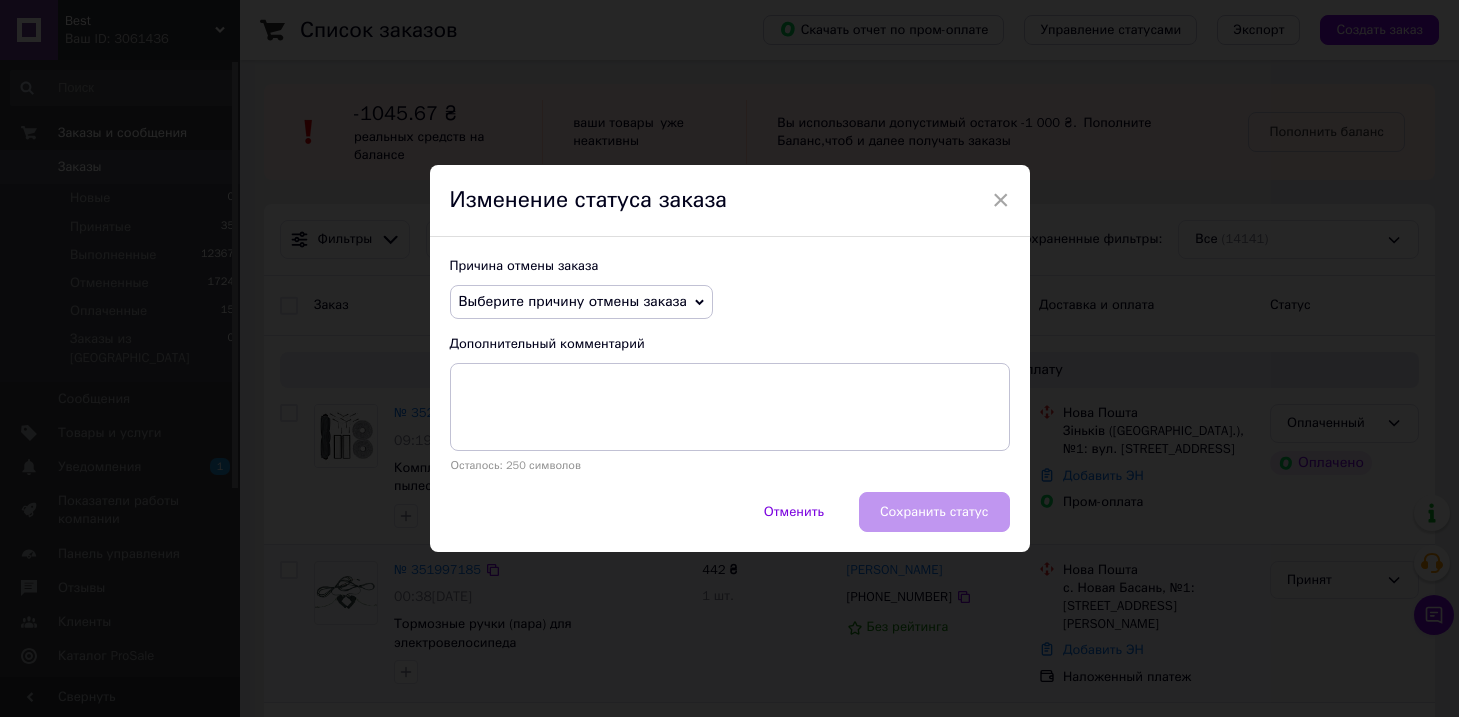 click on "Выберите причину отмены заказа" at bounding box center (573, 301) 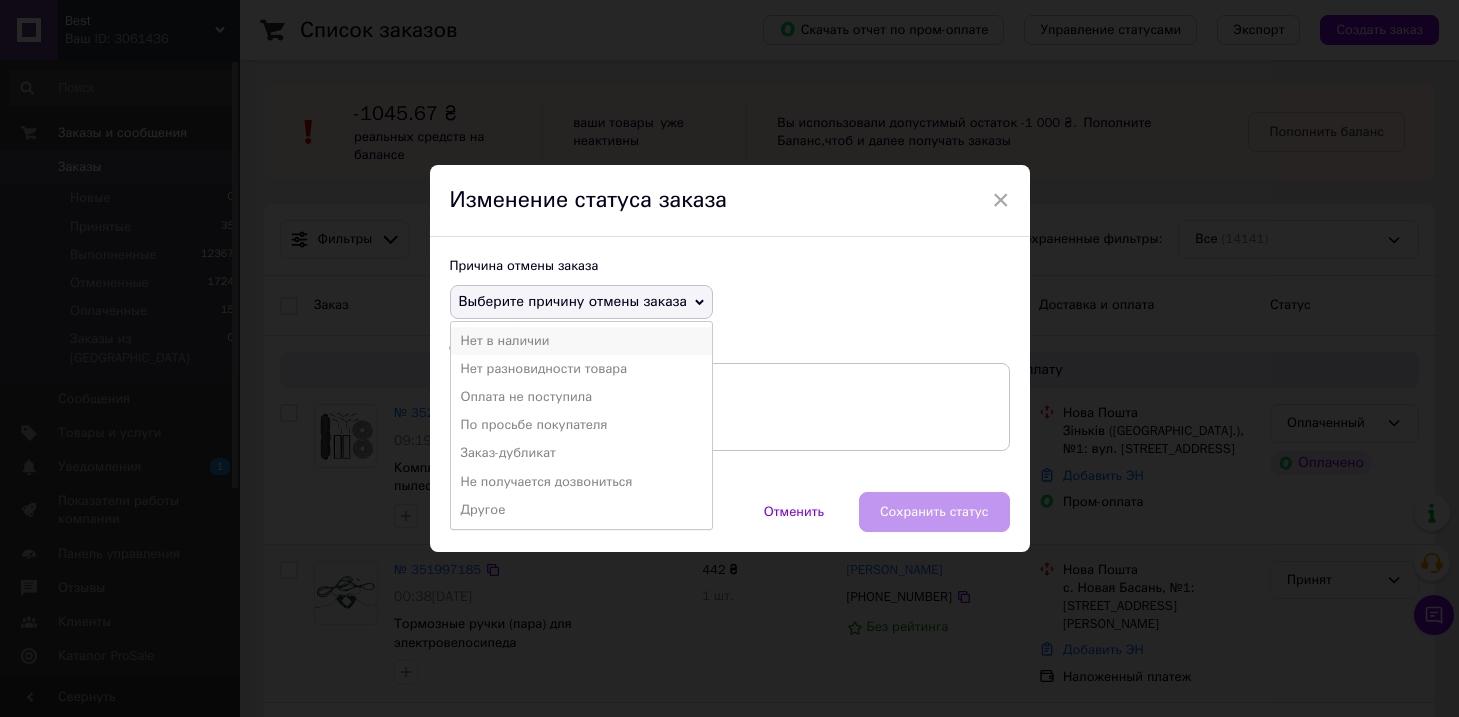 click on "Нет в наличии" at bounding box center [581, 341] 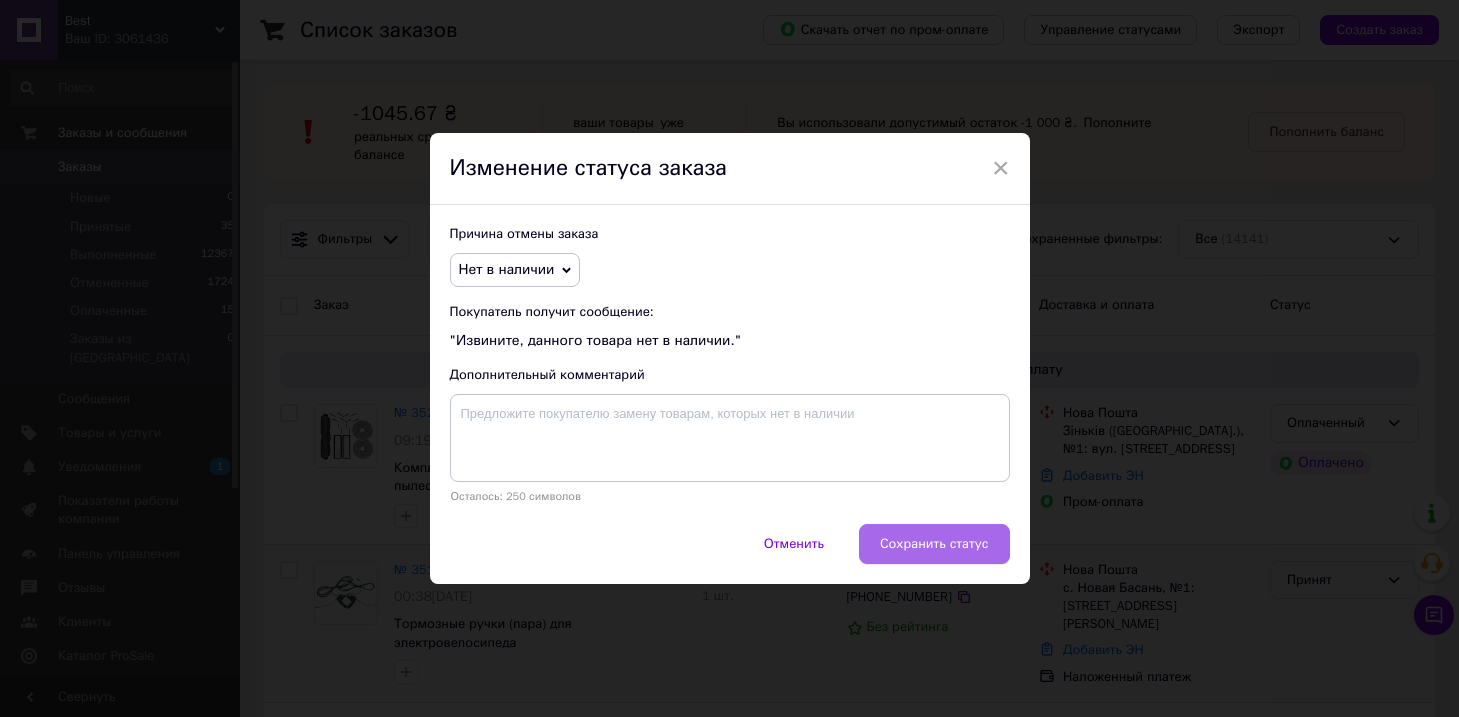click on "Сохранить статус" at bounding box center (934, 544) 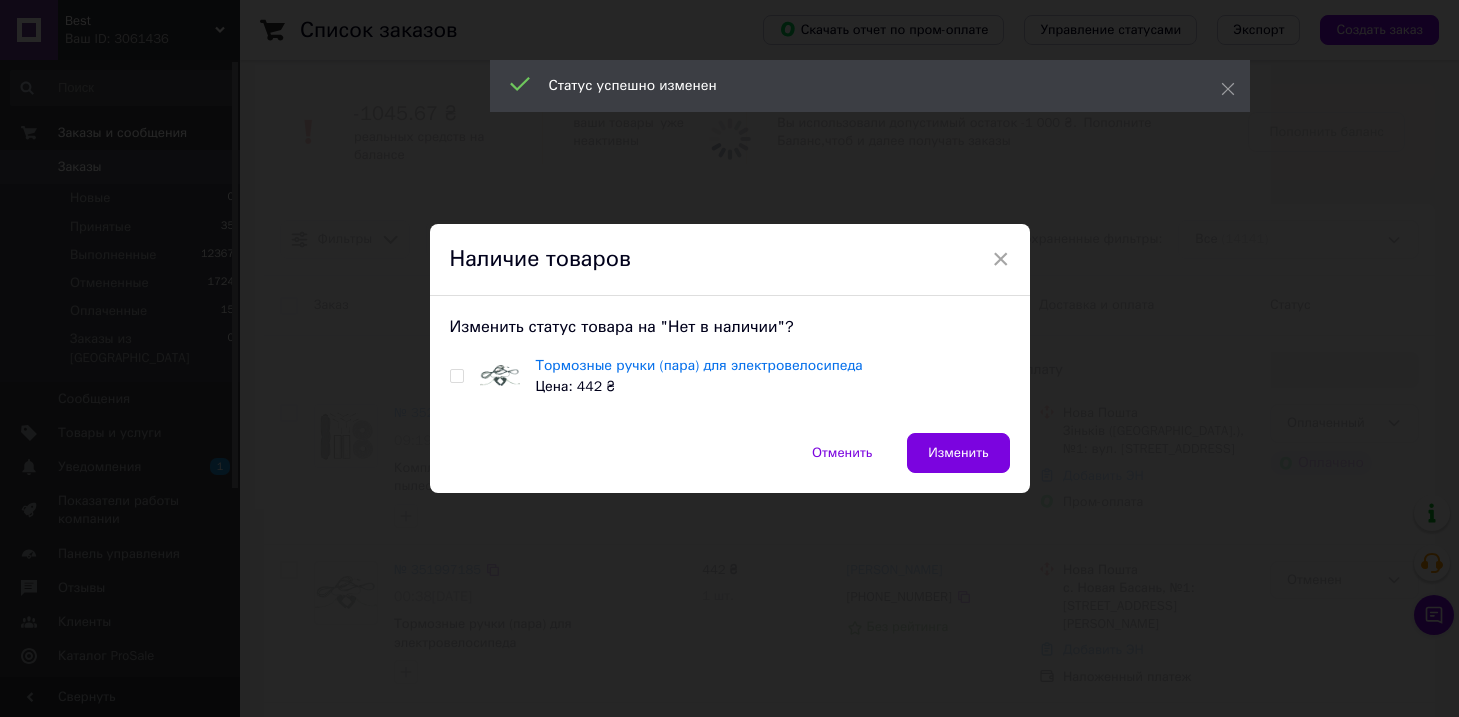 click at bounding box center (456, 376) 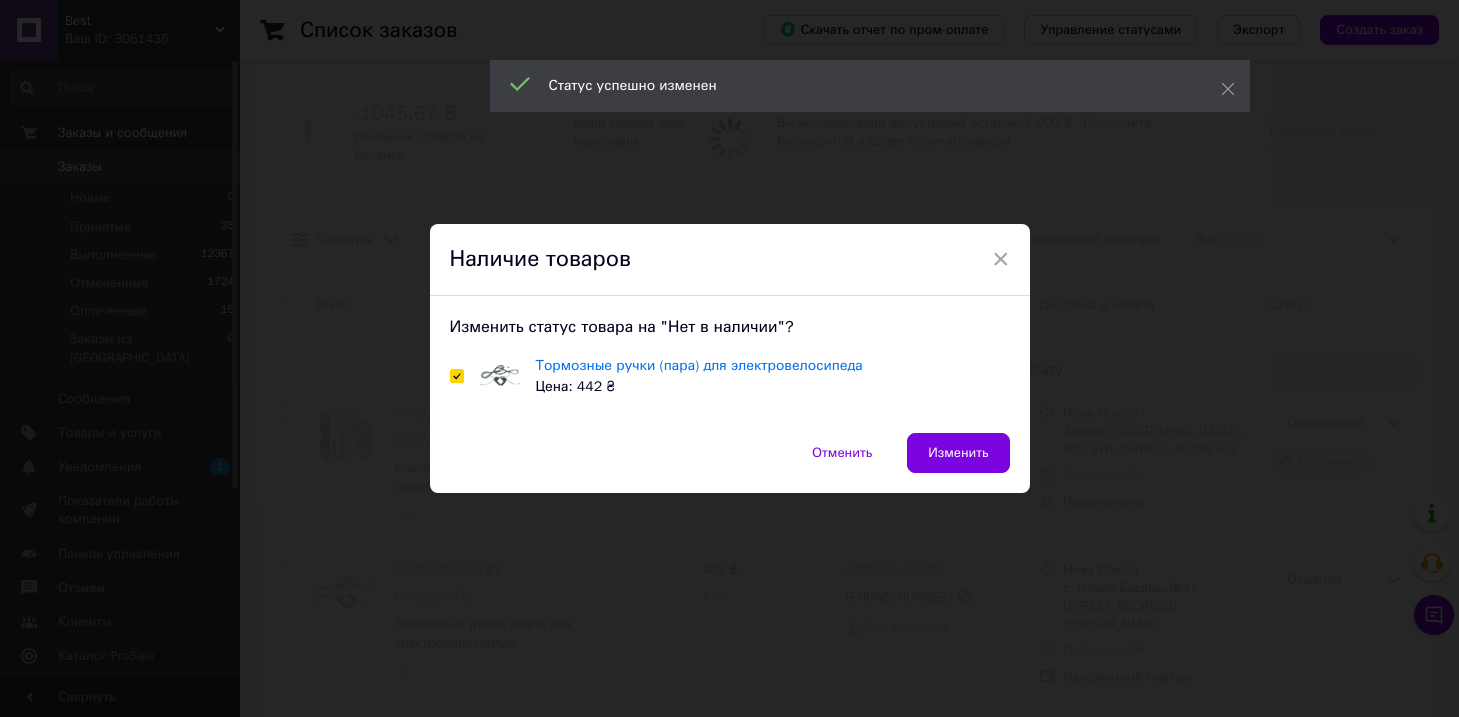 checkbox on "true" 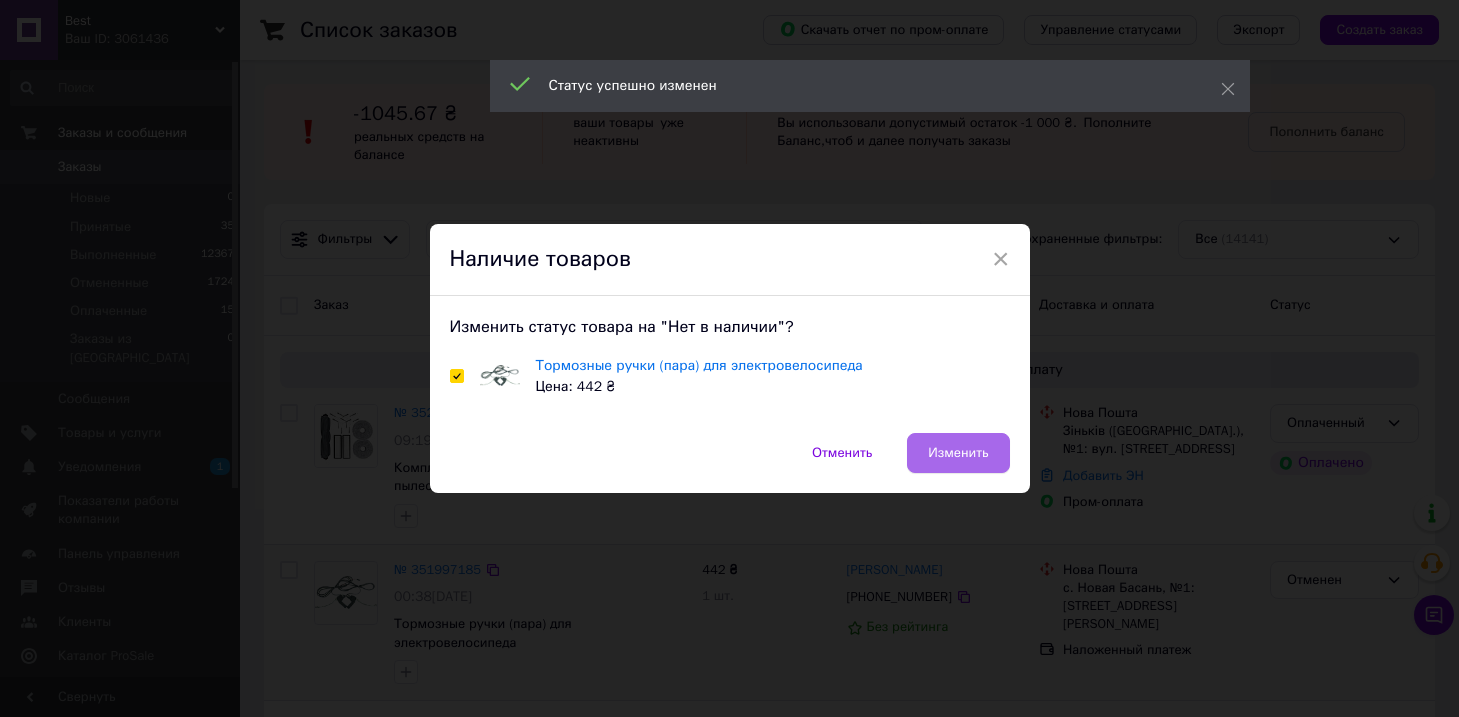 click on "Изменить" at bounding box center [958, 453] 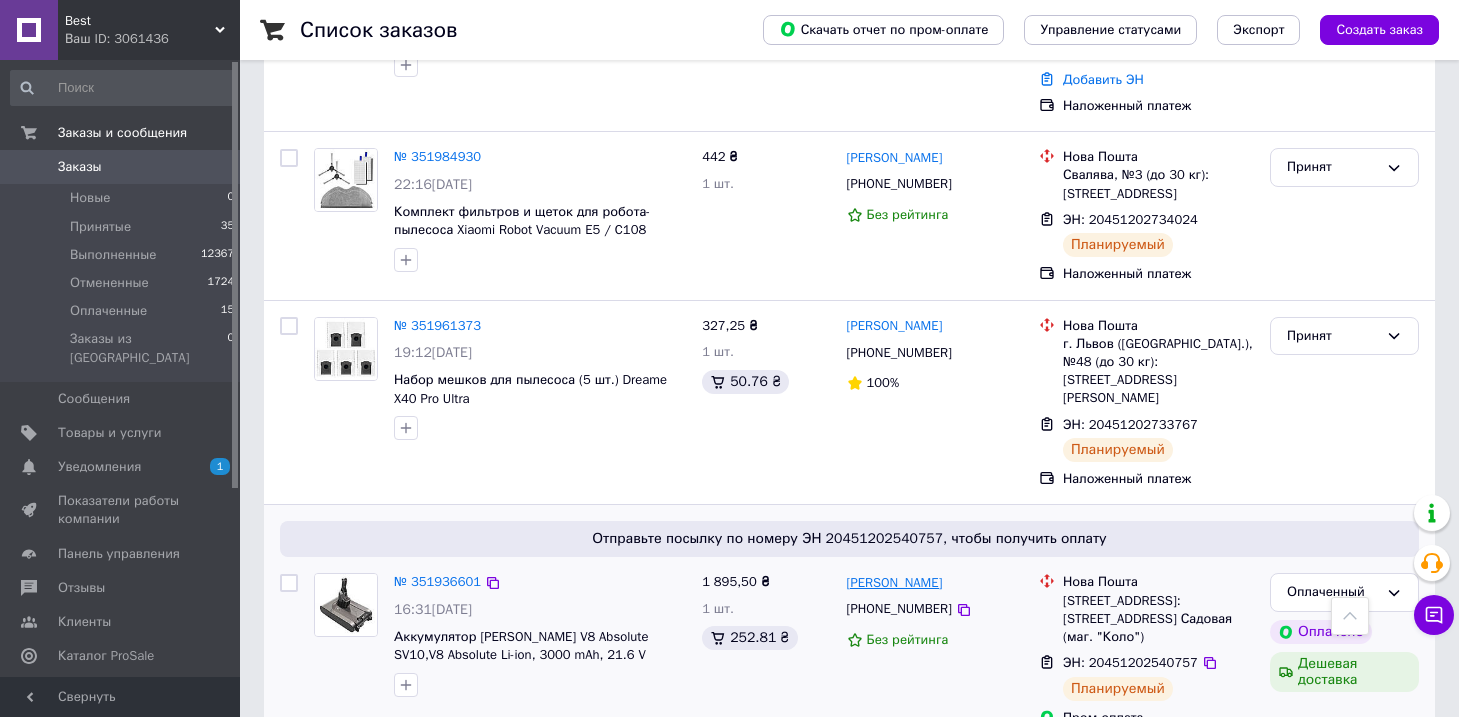 scroll, scrollTop: 832, scrollLeft: 0, axis: vertical 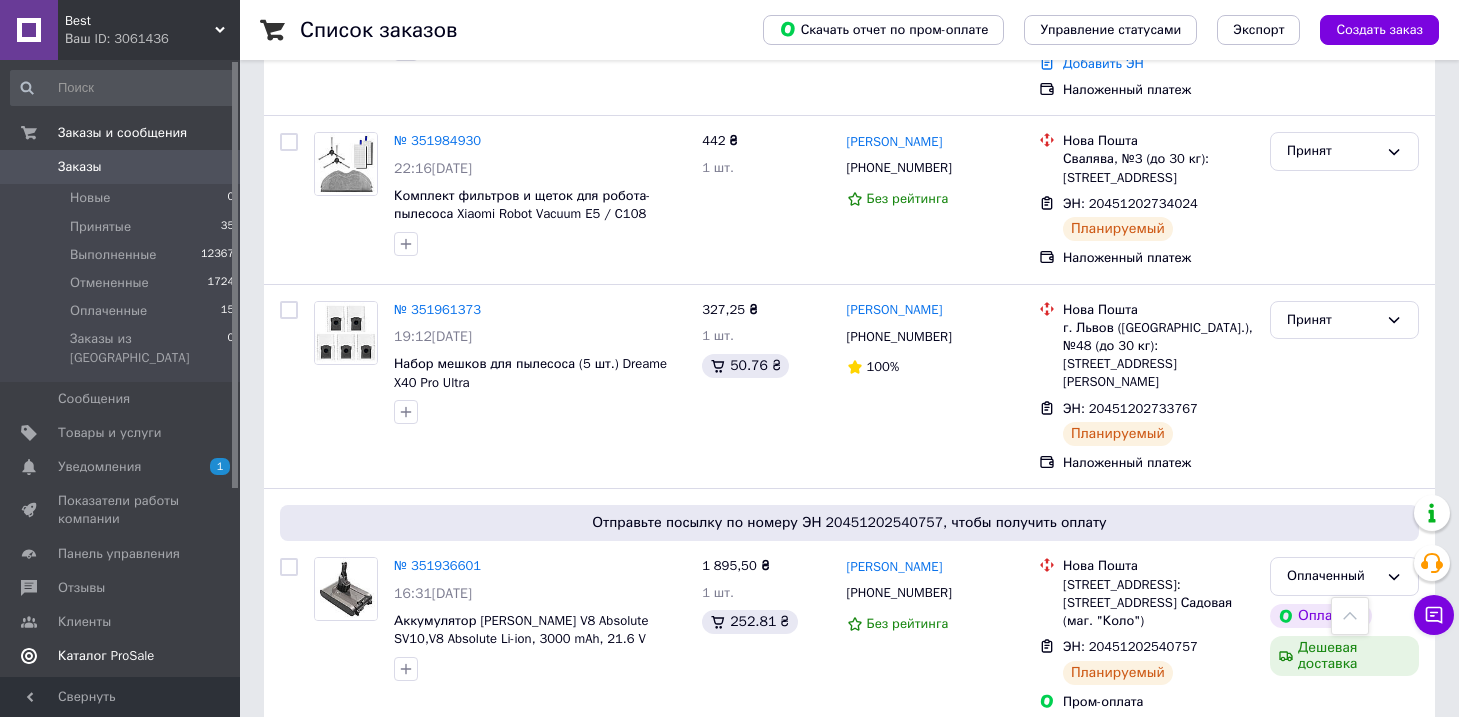 click on "Каталог ProSale" at bounding box center (106, 656) 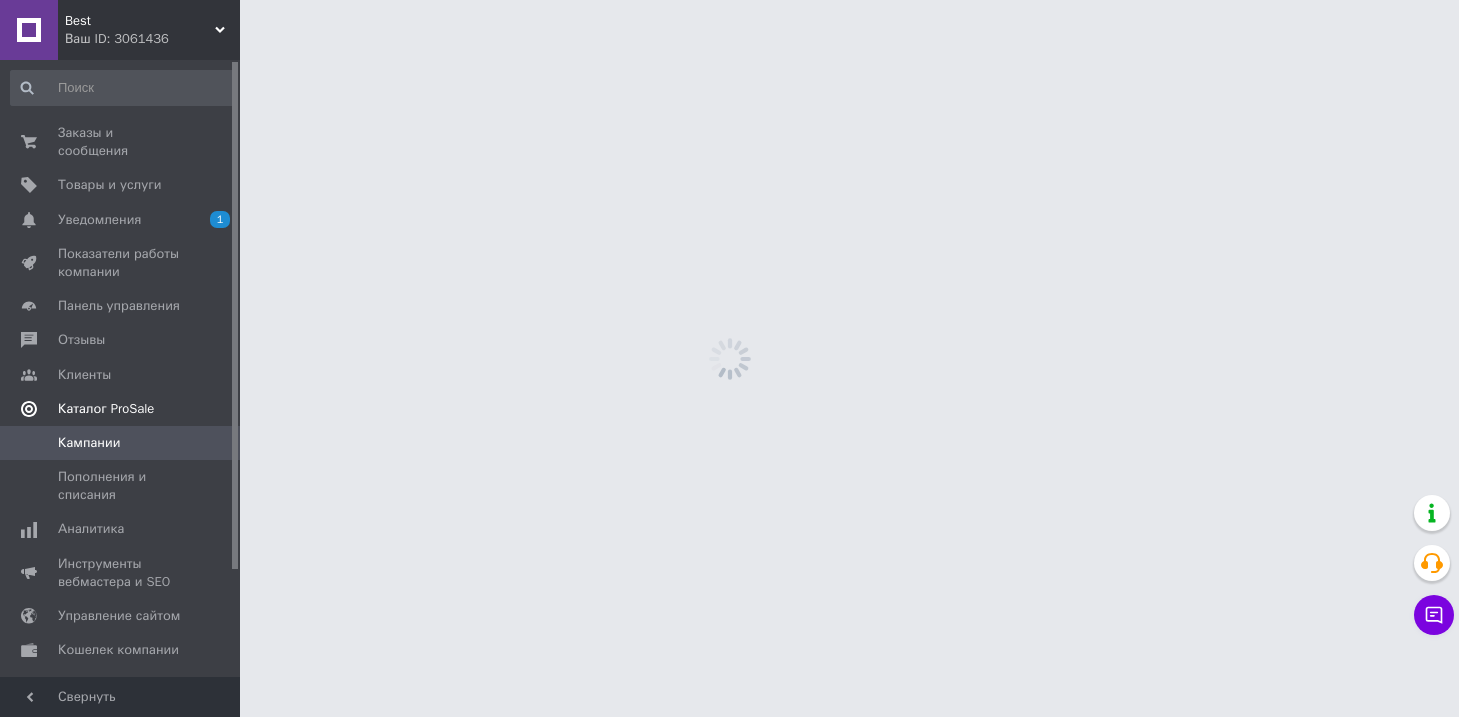 scroll, scrollTop: 0, scrollLeft: 0, axis: both 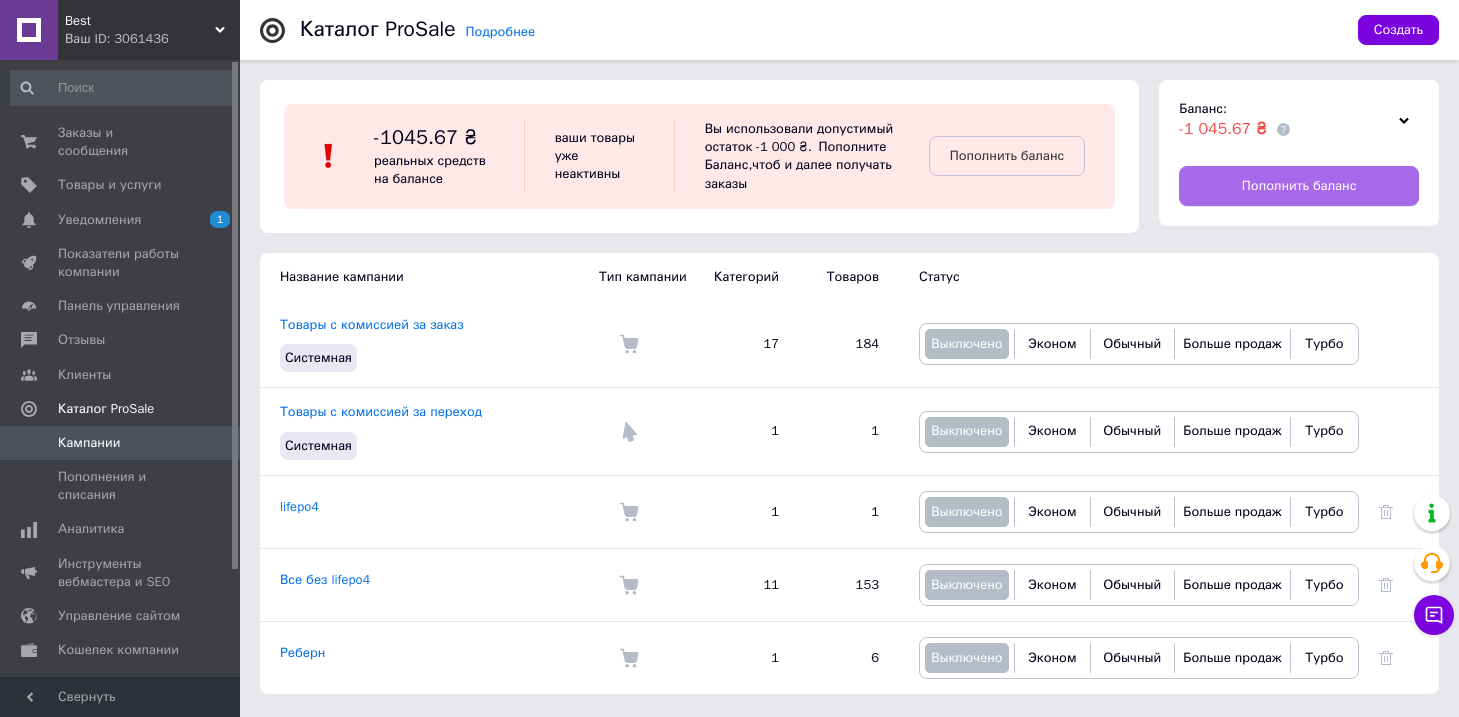 click on "Пополнить баланс" at bounding box center (1299, 186) 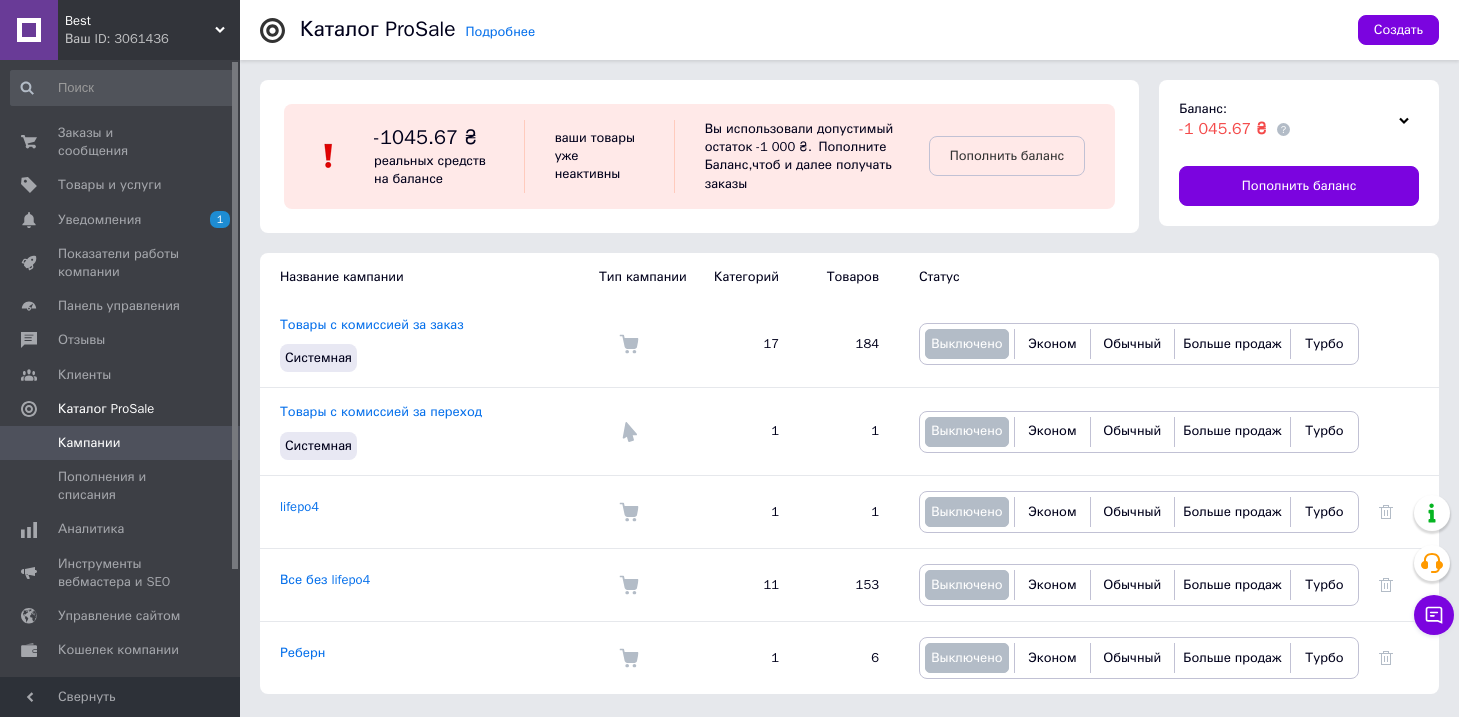 click on "Best" at bounding box center (140, 21) 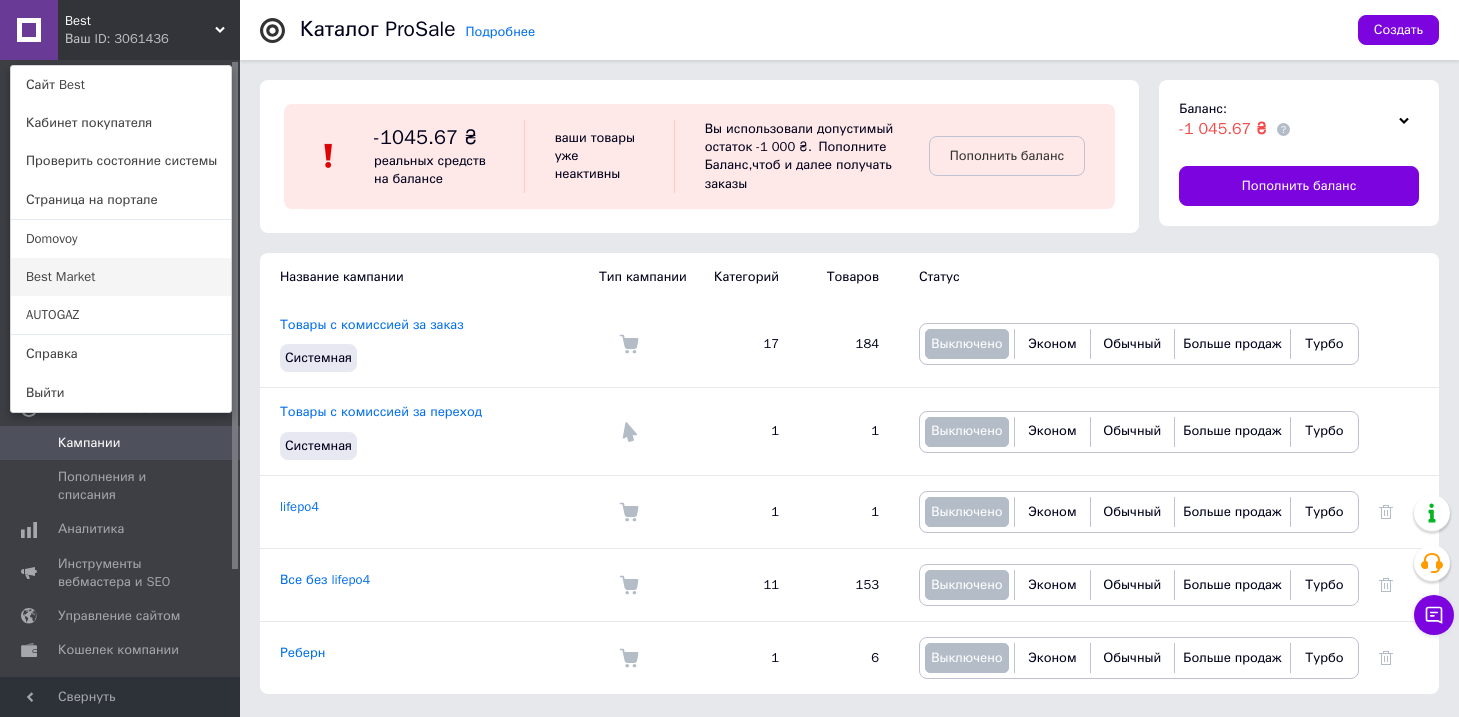 click on "Best Market" at bounding box center [121, 277] 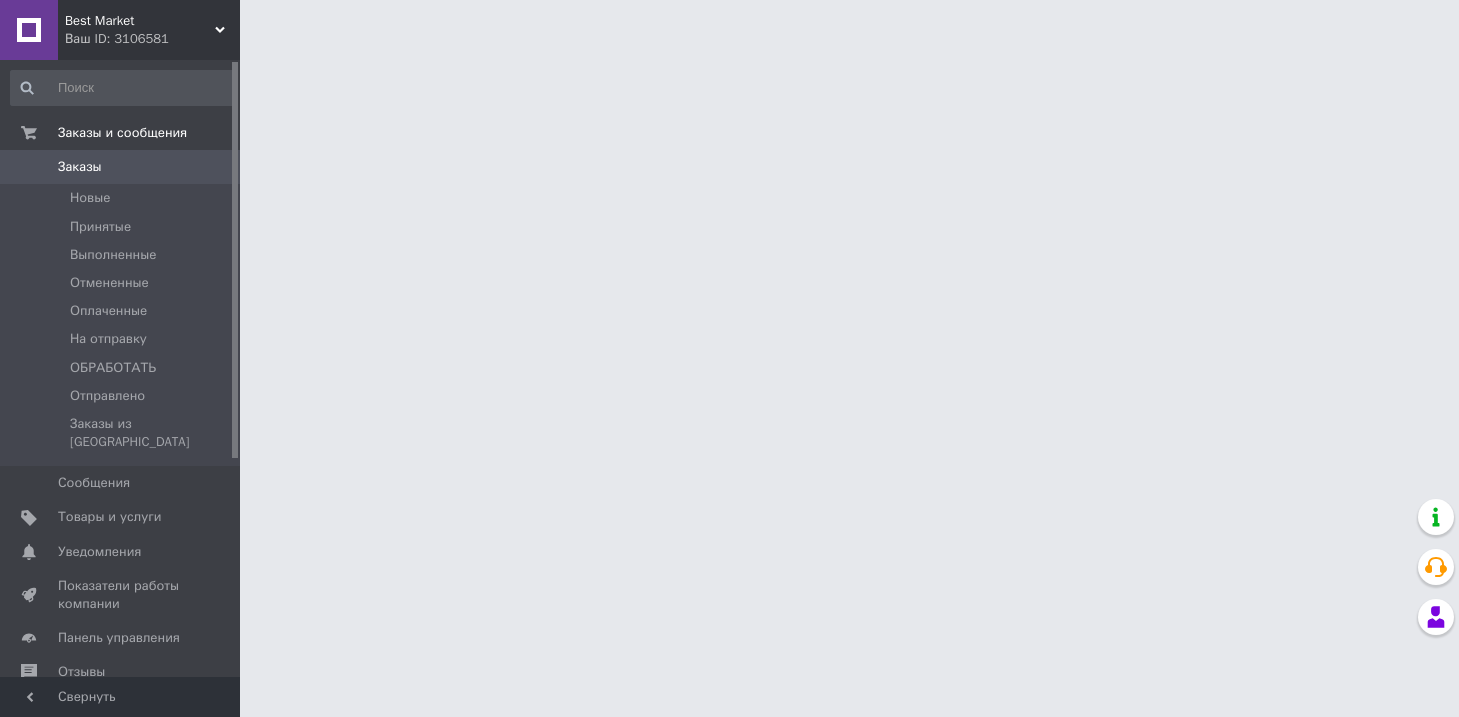 scroll, scrollTop: 0, scrollLeft: 0, axis: both 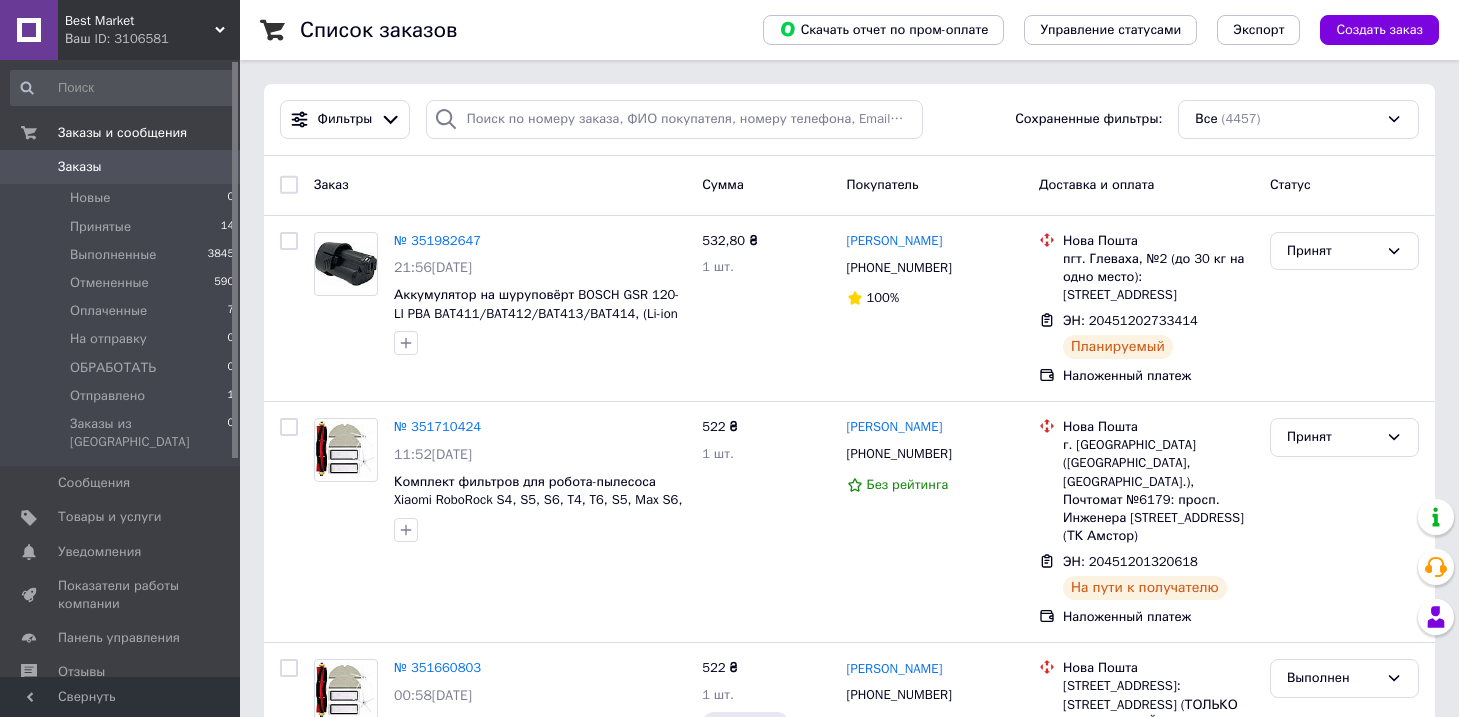 click on "Ваш ID: 3106581" at bounding box center (152, 39) 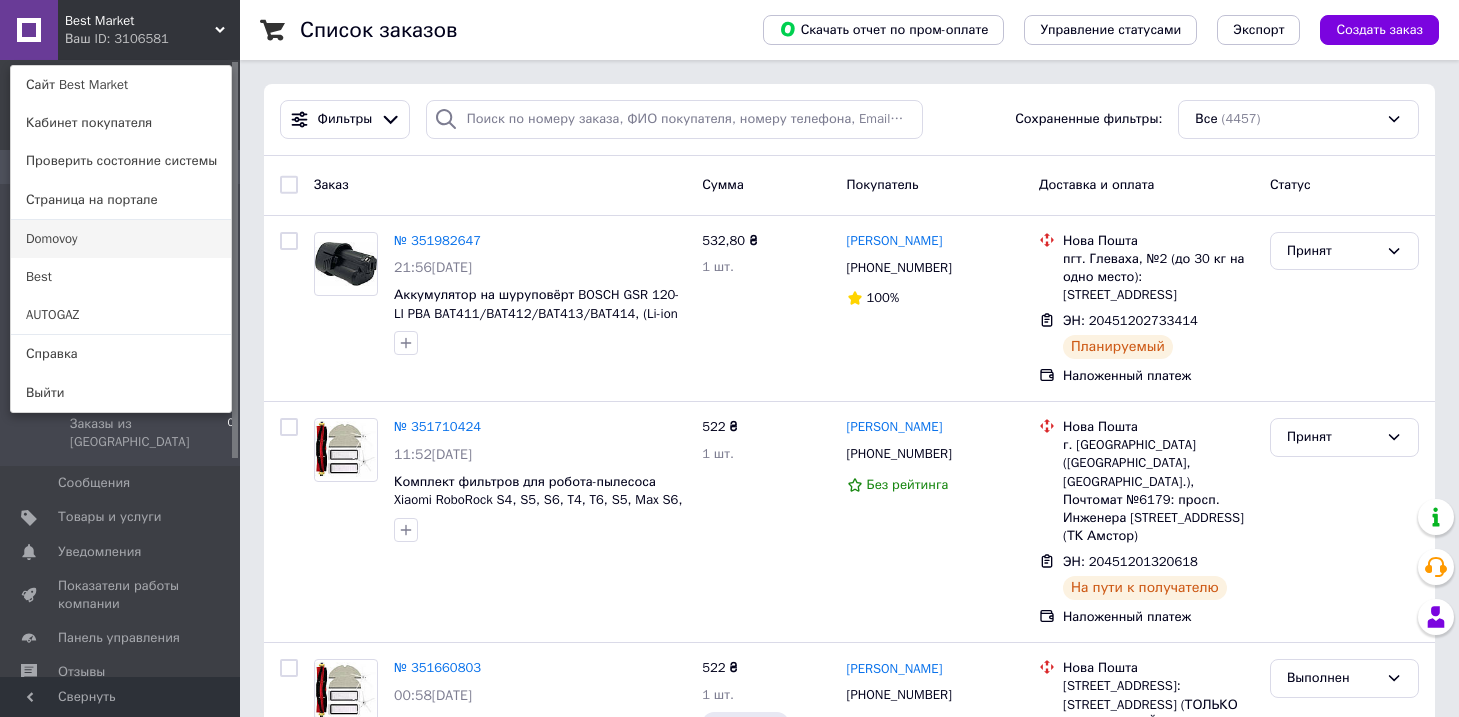 click on "Domovoy" at bounding box center (121, 239) 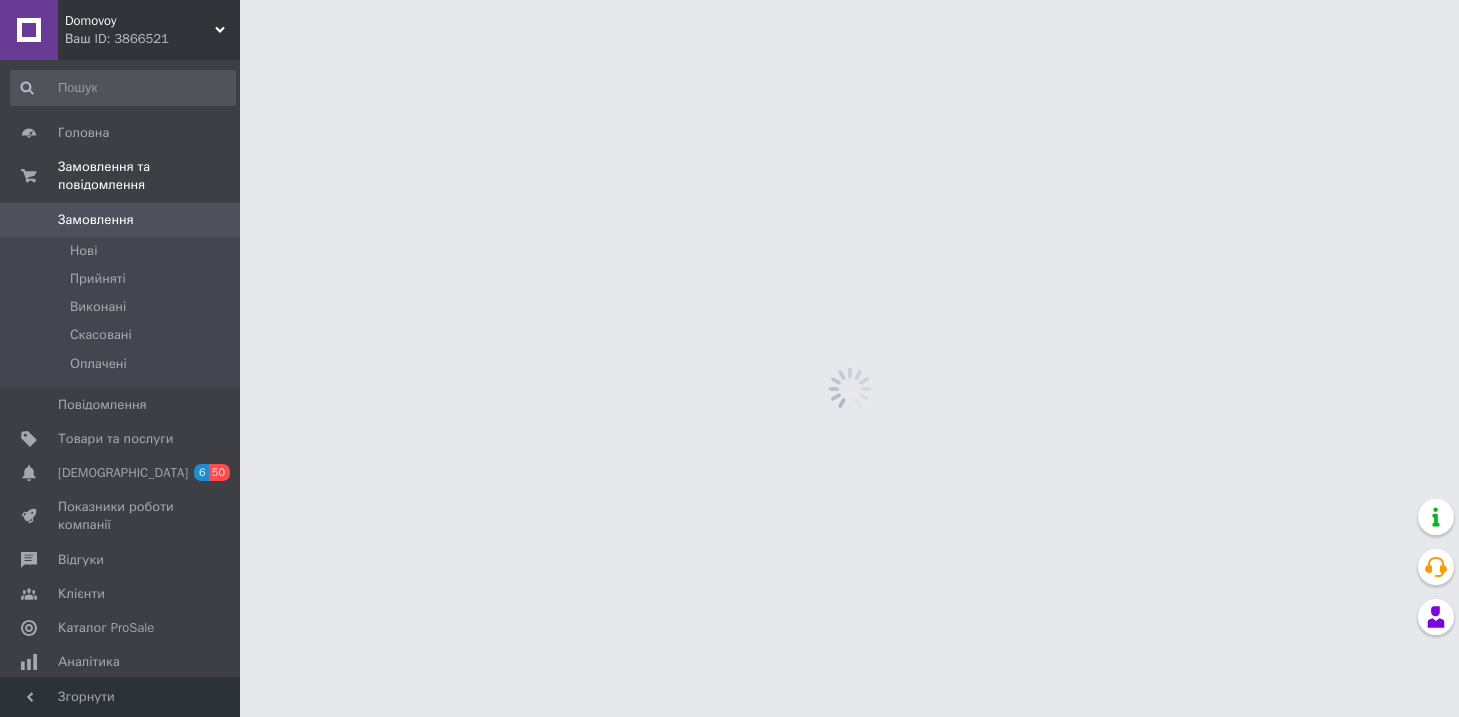 scroll, scrollTop: 0, scrollLeft: 0, axis: both 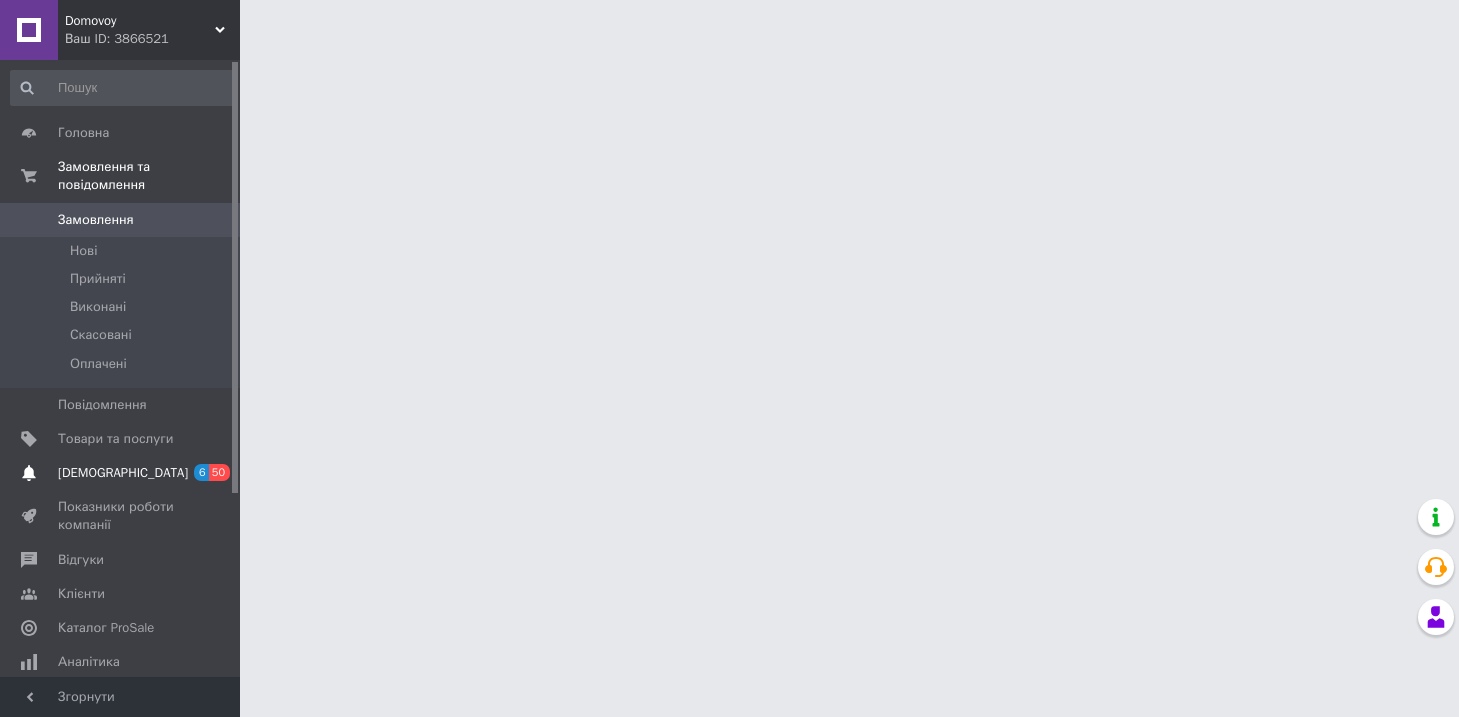 click on "6 50" at bounding box center [212, 473] 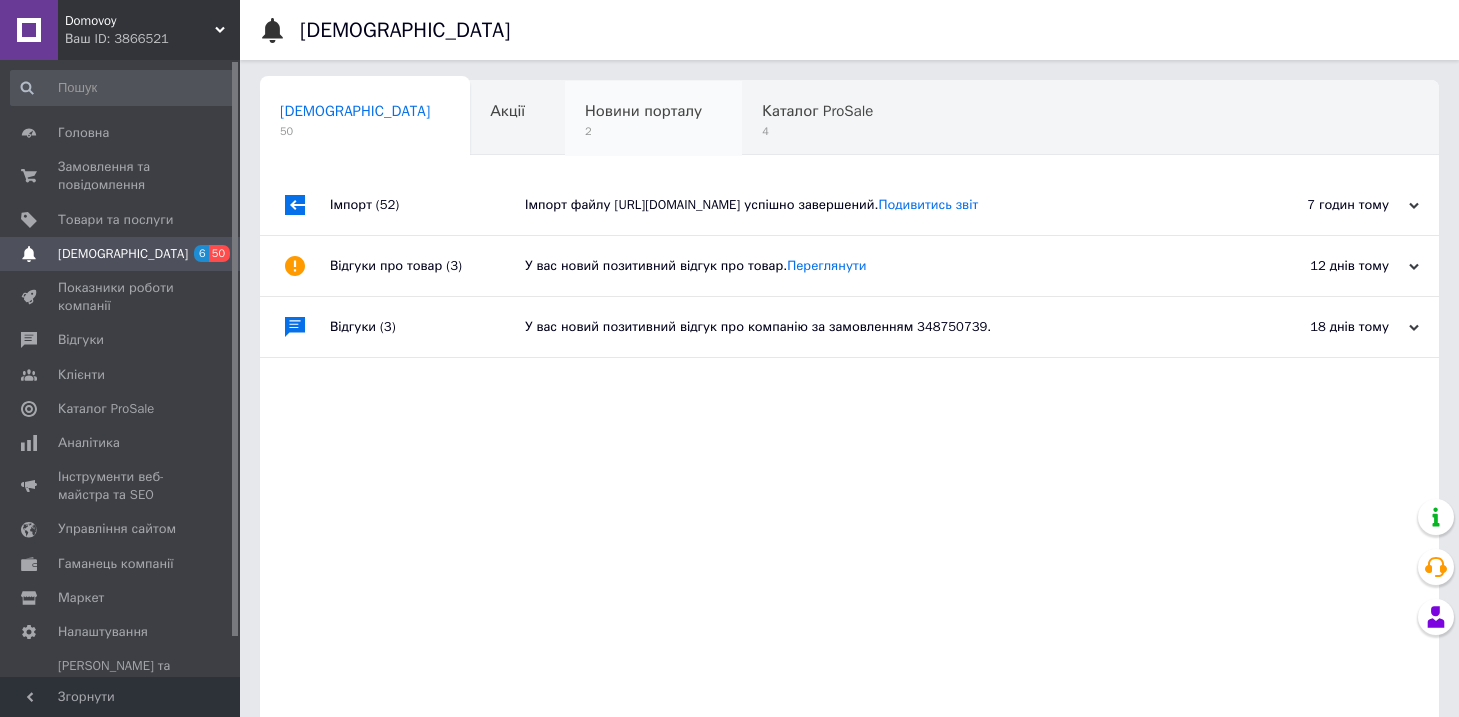 click on "Новини порталу" at bounding box center (643, 111) 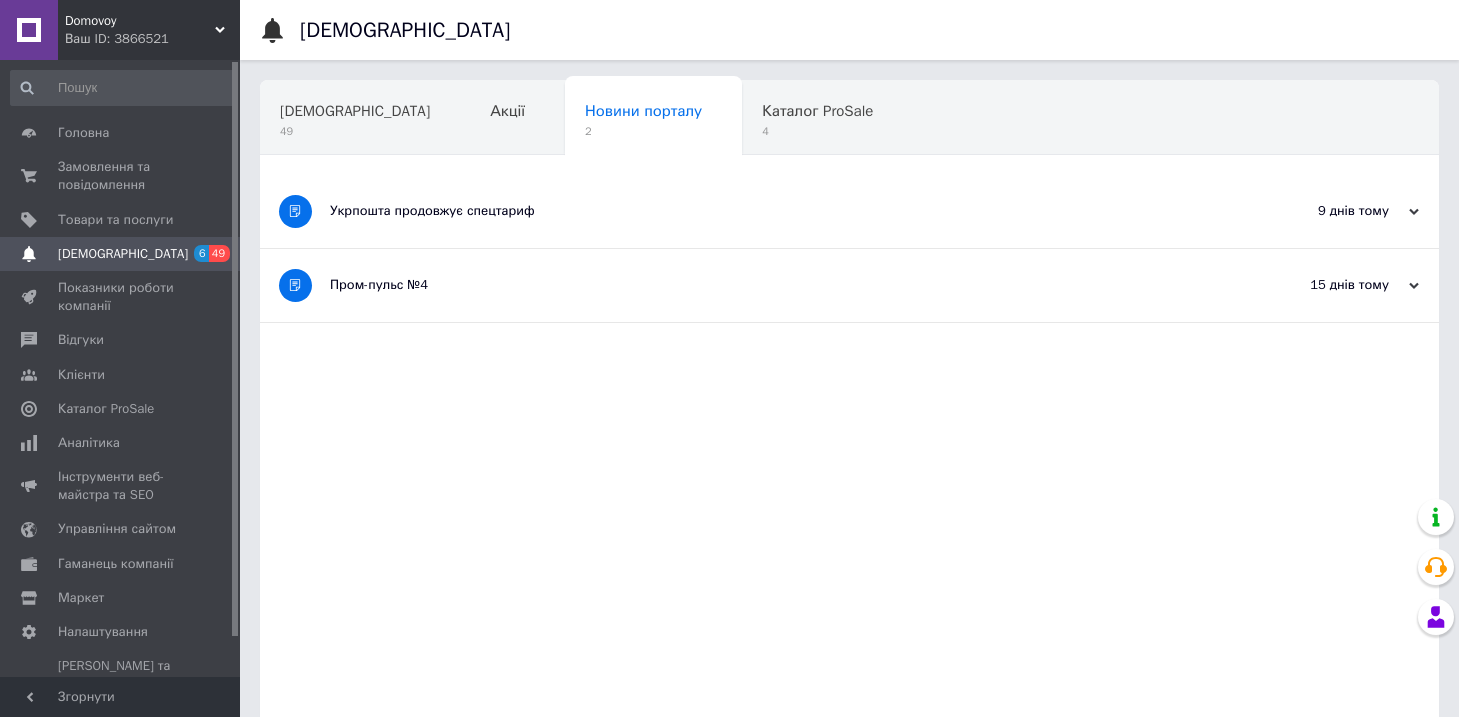 click on "Укрпошта продовжує спецтариф" at bounding box center [774, 211] 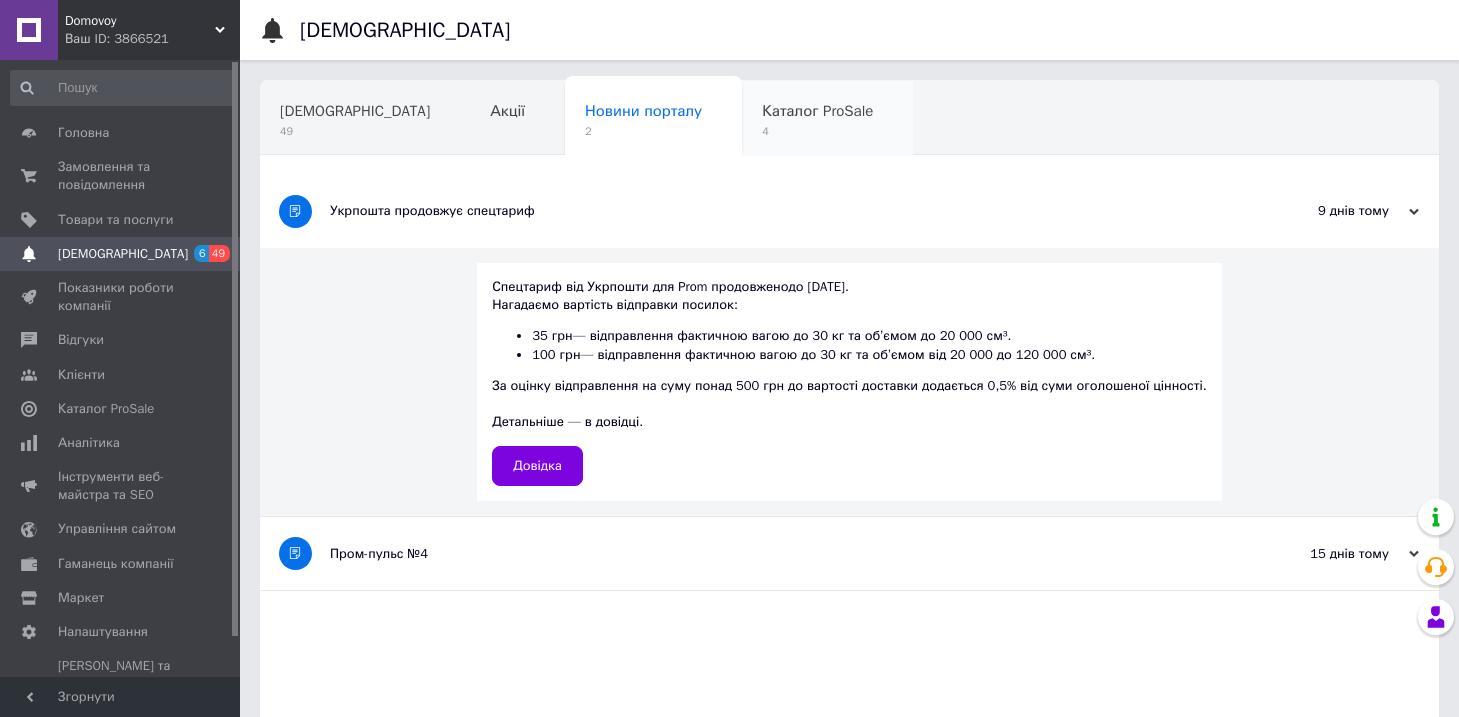 click on "4" at bounding box center (817, 131) 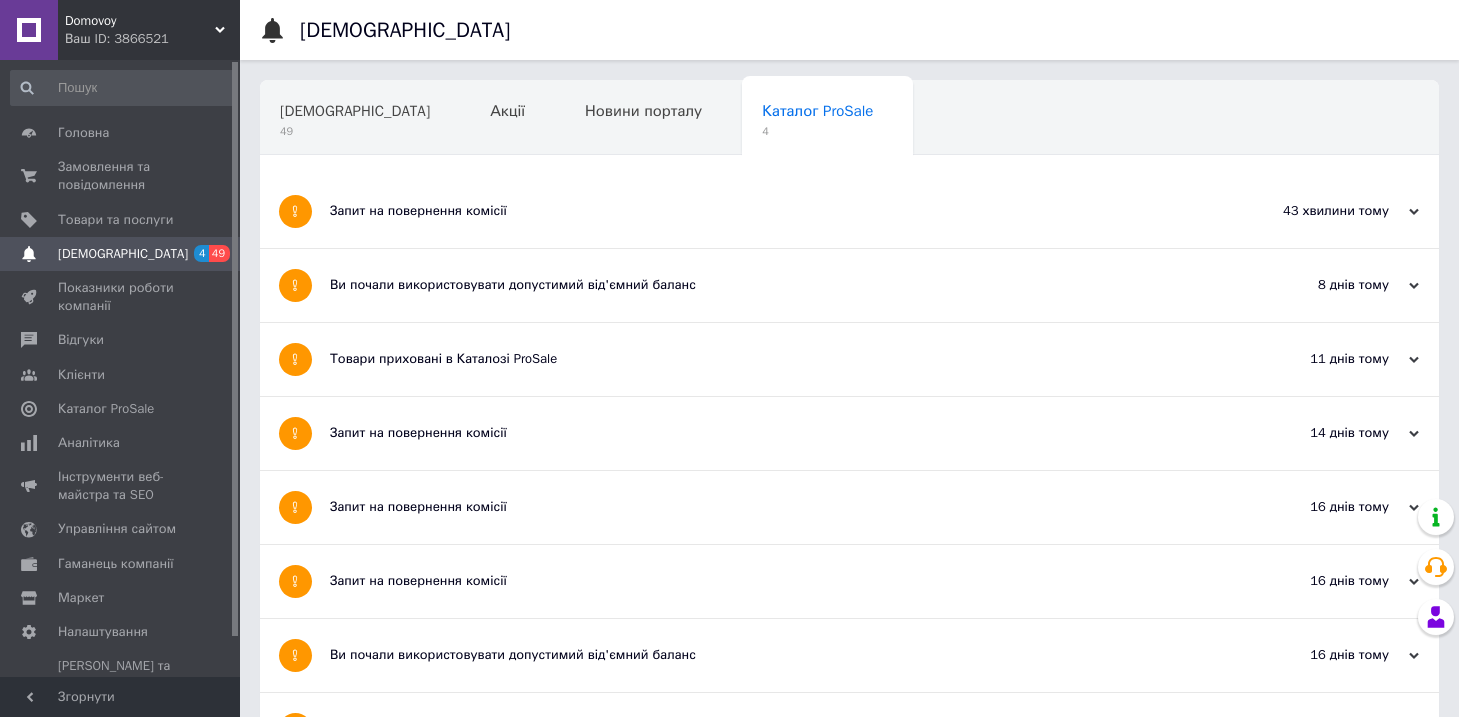 click on "Запит на повернення комісії" at bounding box center (774, 211) 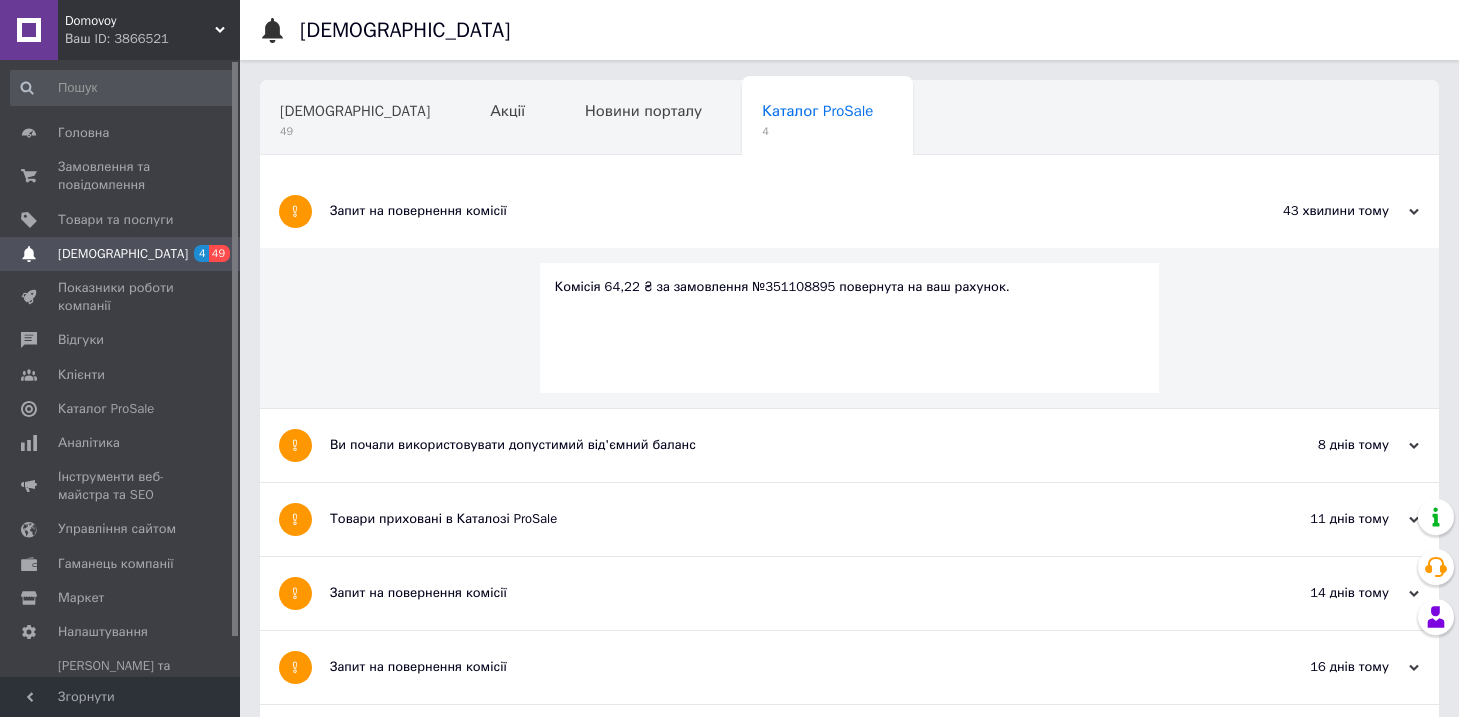 click on "Ви почали використовувати допустимий від'ємний баланс" at bounding box center [774, 445] 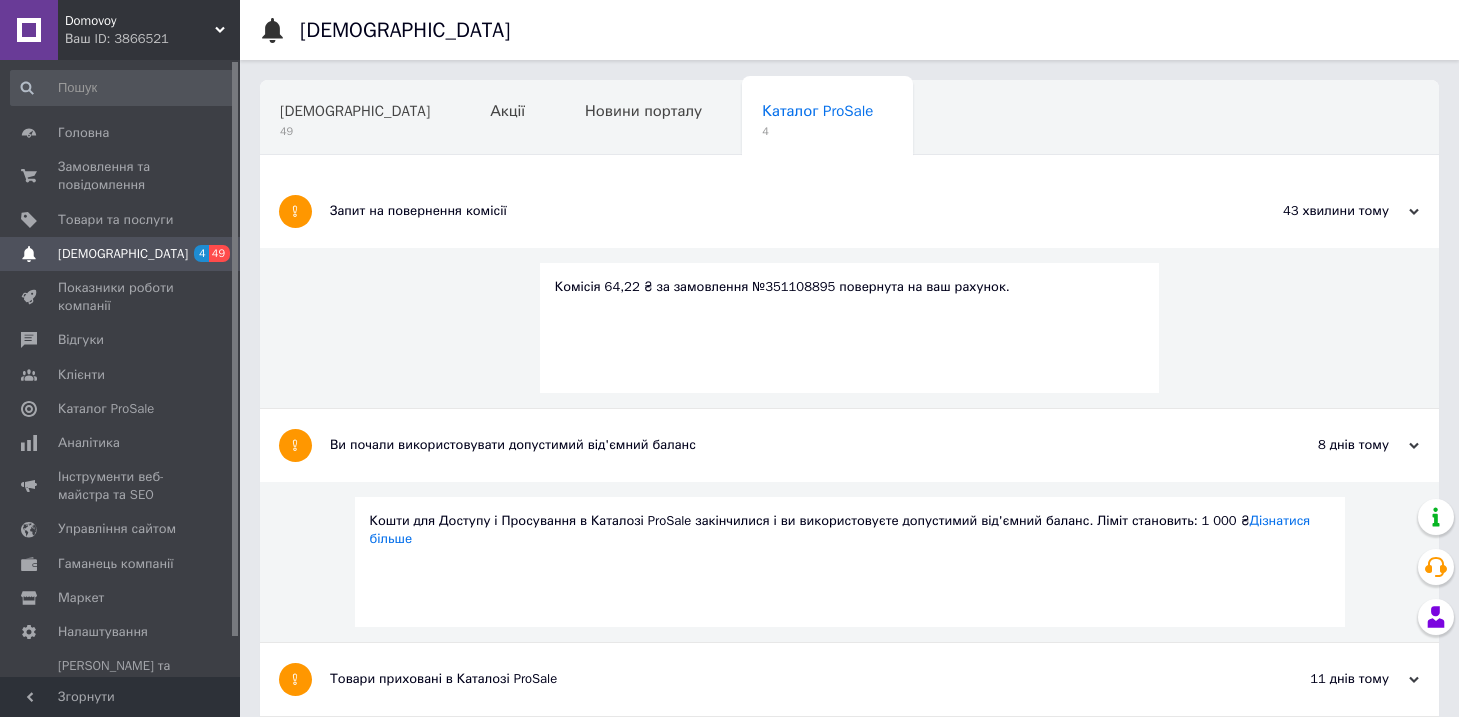 click on "Товари приховані в Каталозі ProSale" at bounding box center [774, 679] 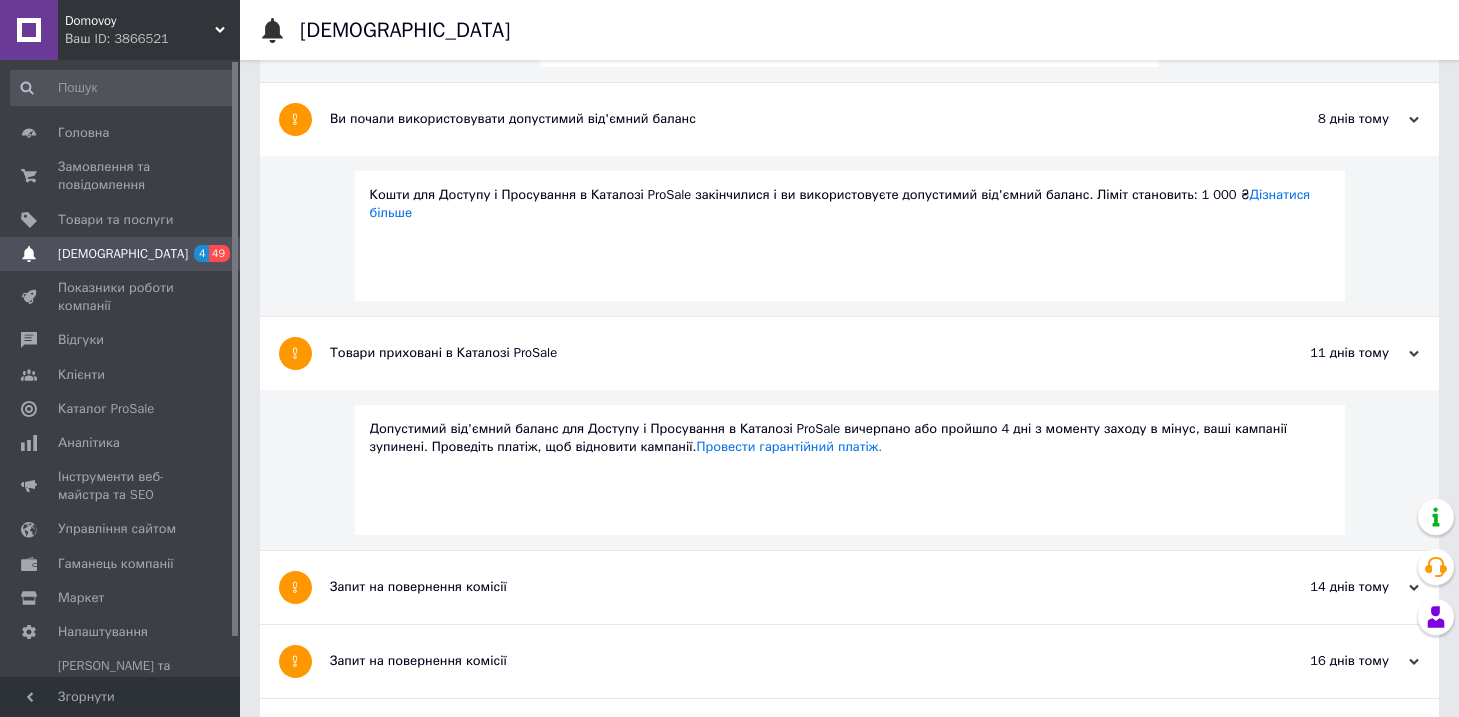 scroll, scrollTop: 354, scrollLeft: 0, axis: vertical 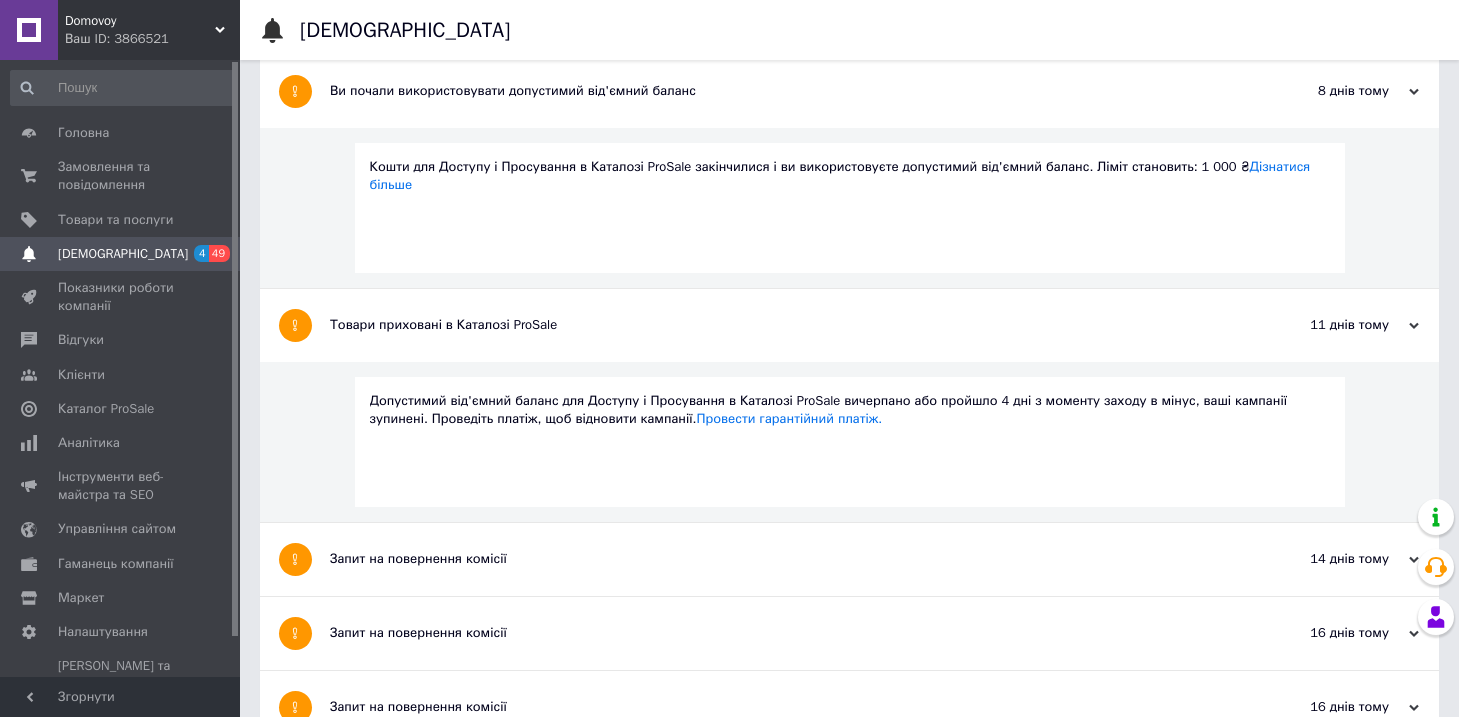 click on "Запит на повернення комісії" at bounding box center (774, 559) 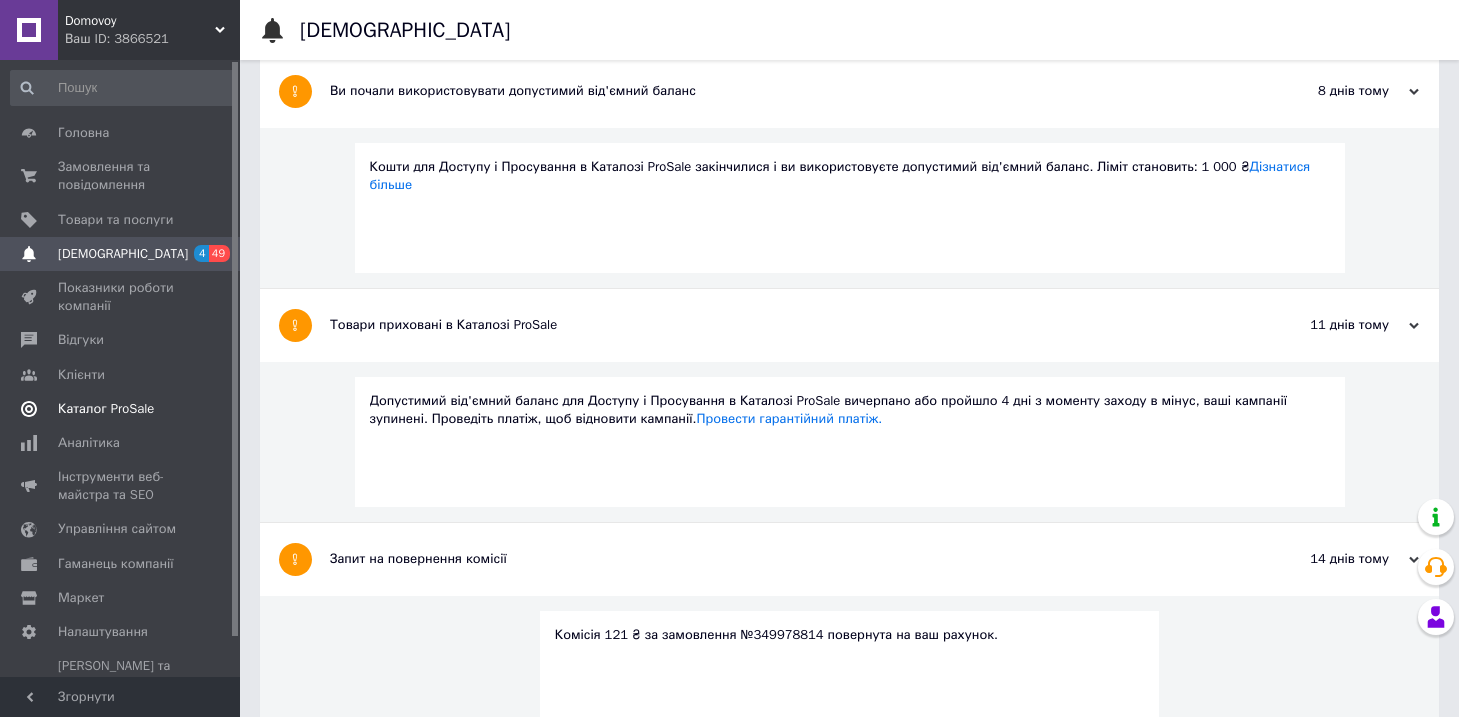 click on "Каталог ProSale" at bounding box center (106, 409) 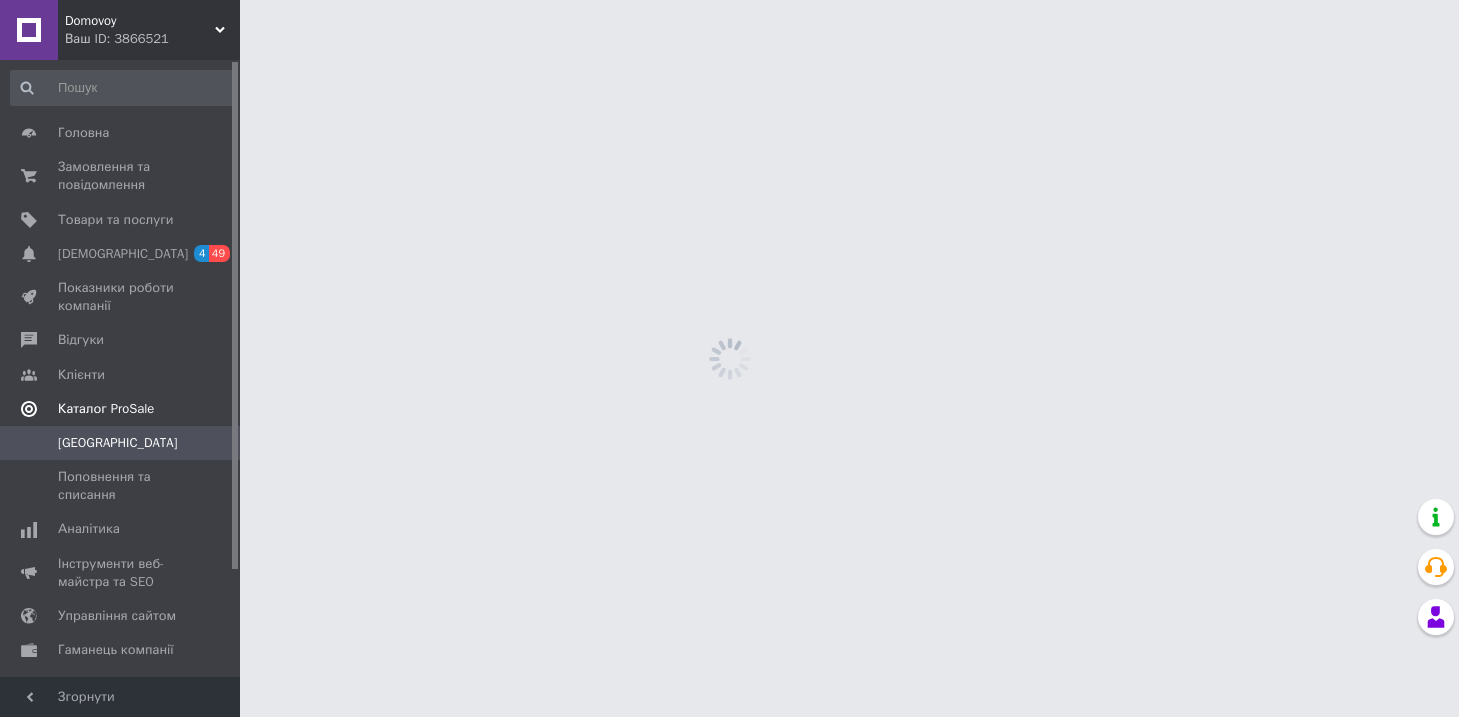 scroll, scrollTop: 0, scrollLeft: 0, axis: both 